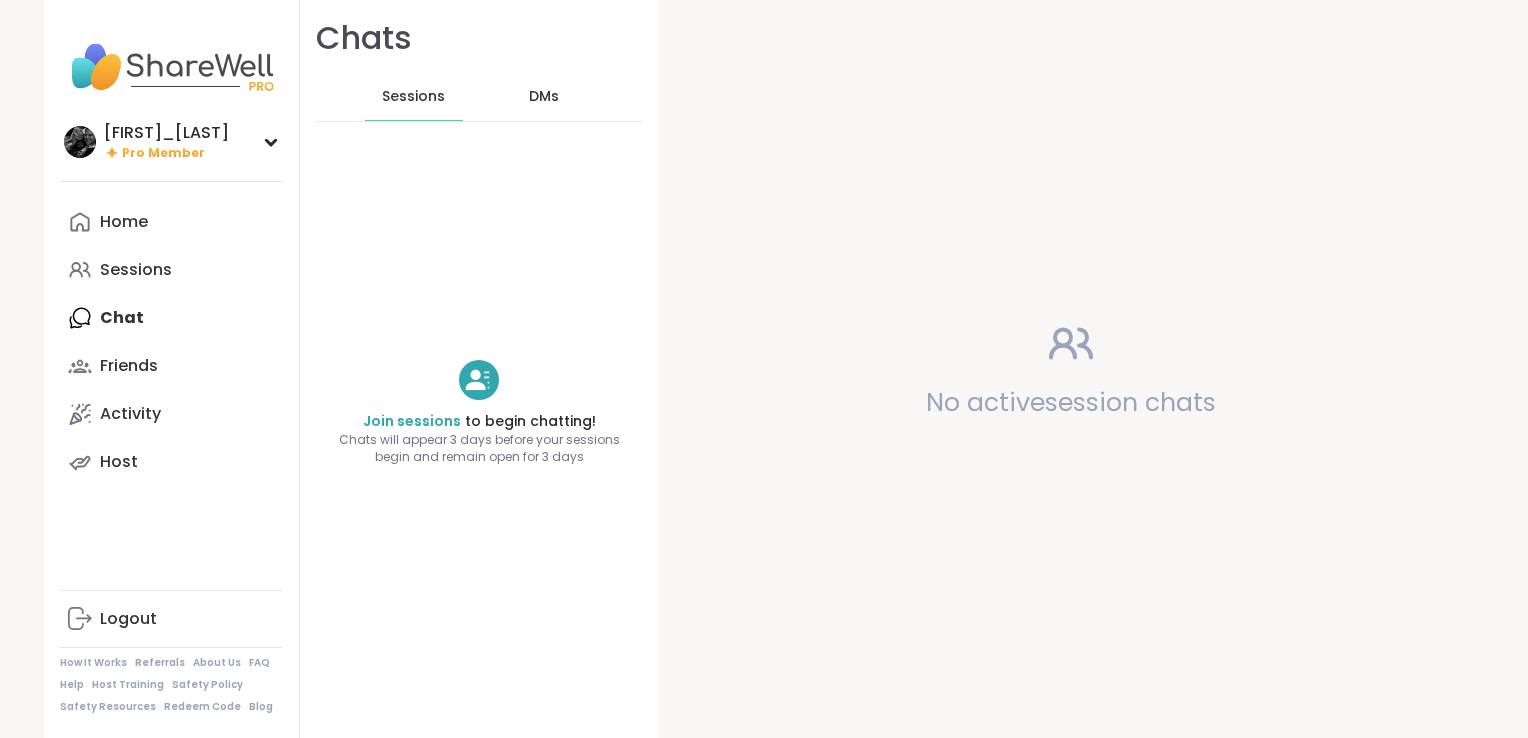 scroll, scrollTop: 0, scrollLeft: 0, axis: both 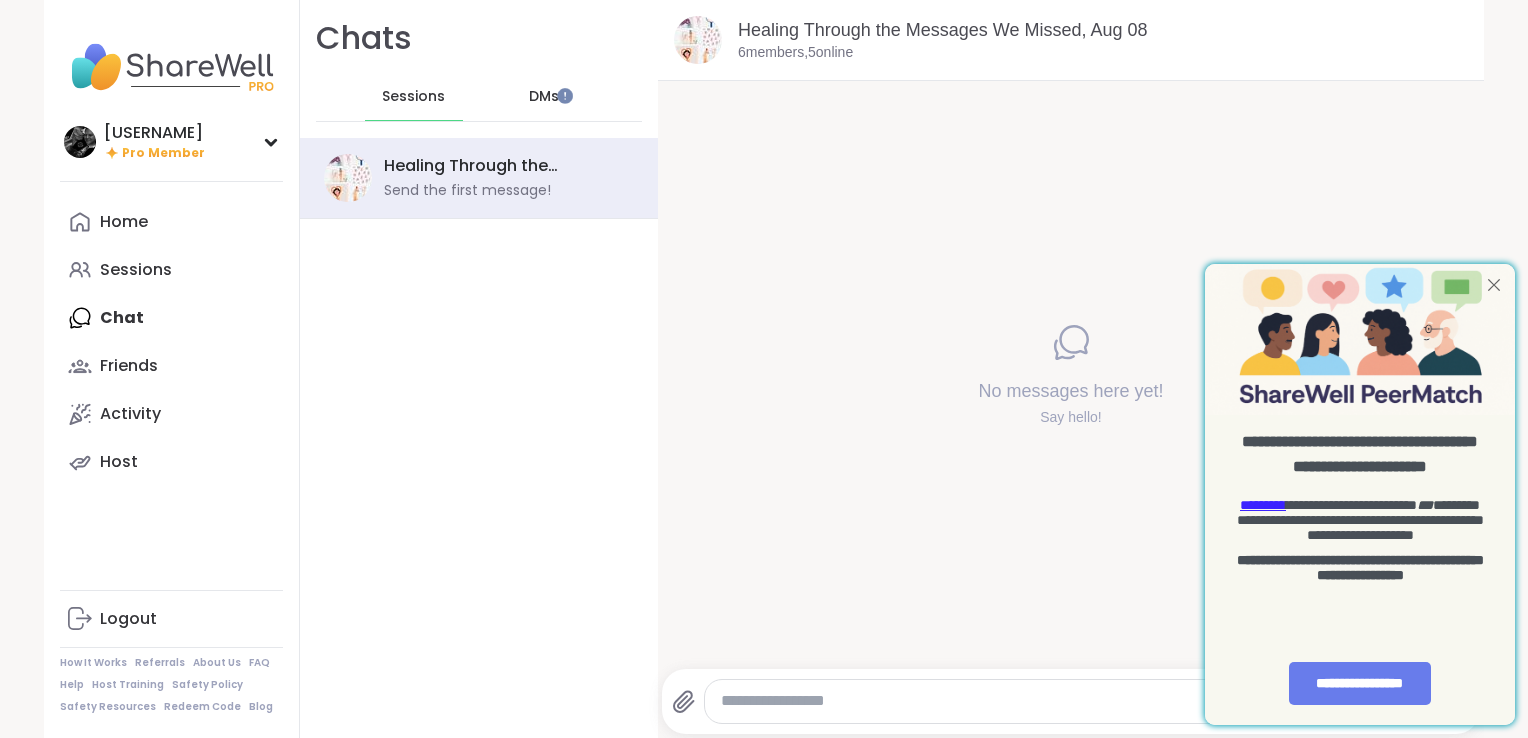 click at bounding box center [1494, 284] 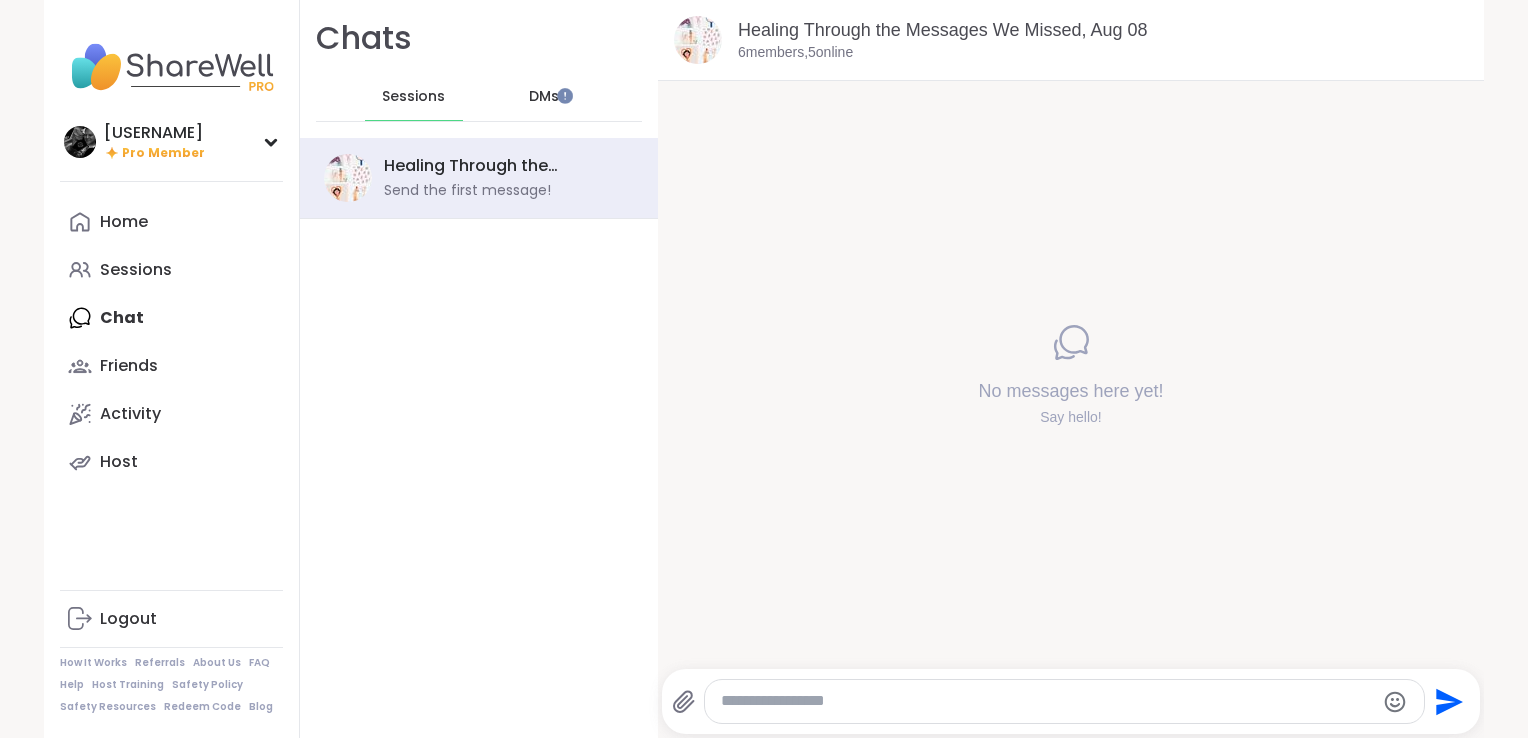 click on "DMs" at bounding box center (544, 97) 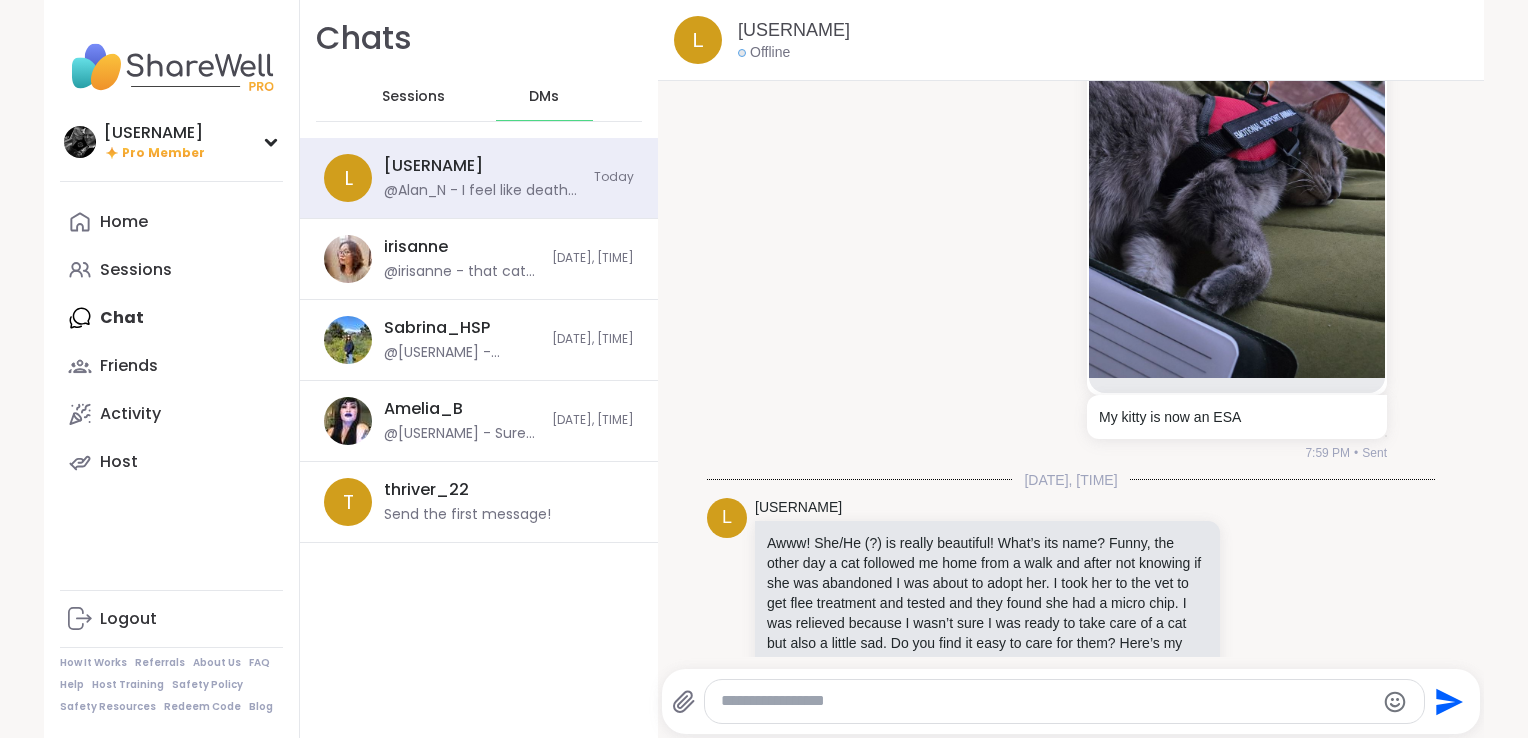 scroll, scrollTop: 26695, scrollLeft: 0, axis: vertical 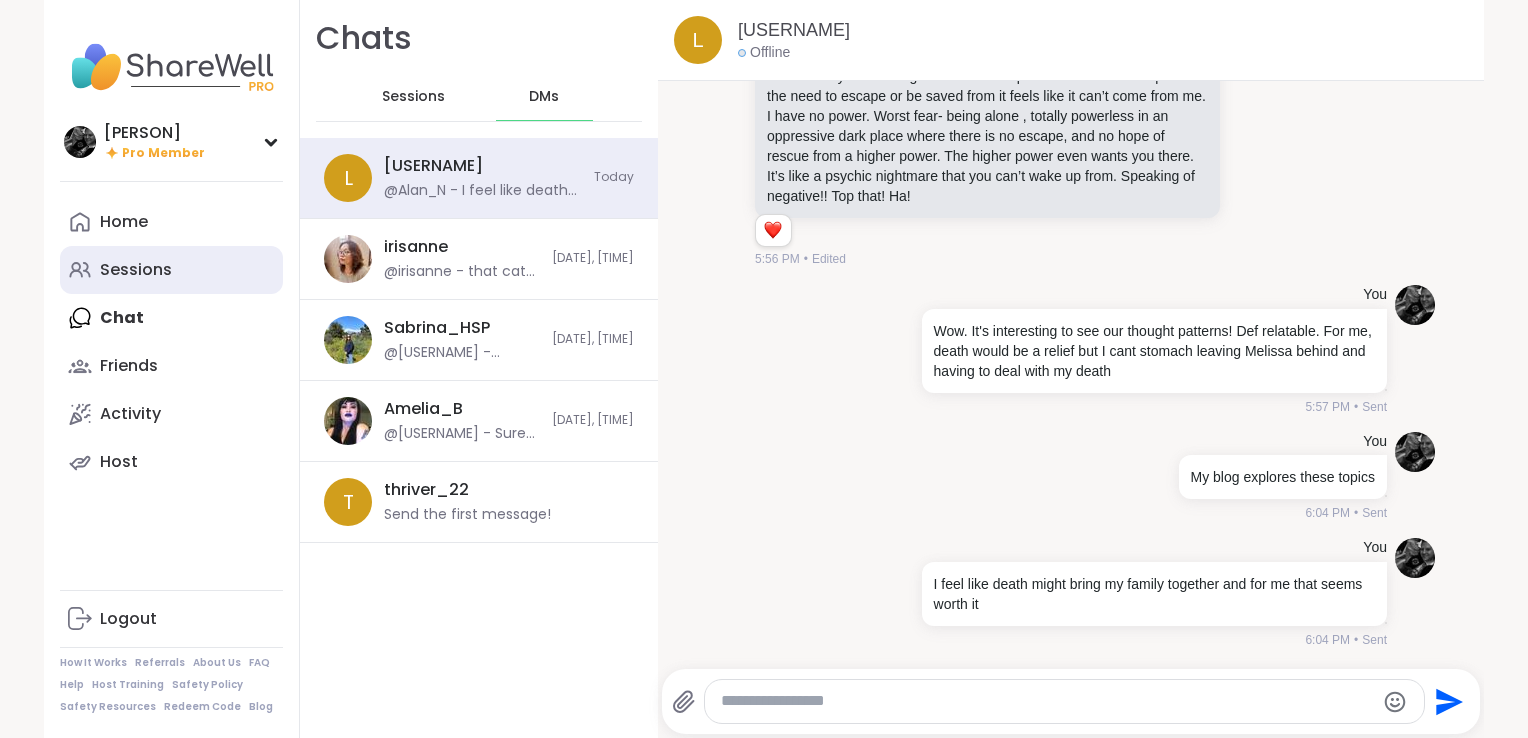 click on "Sessions" at bounding box center [136, 270] 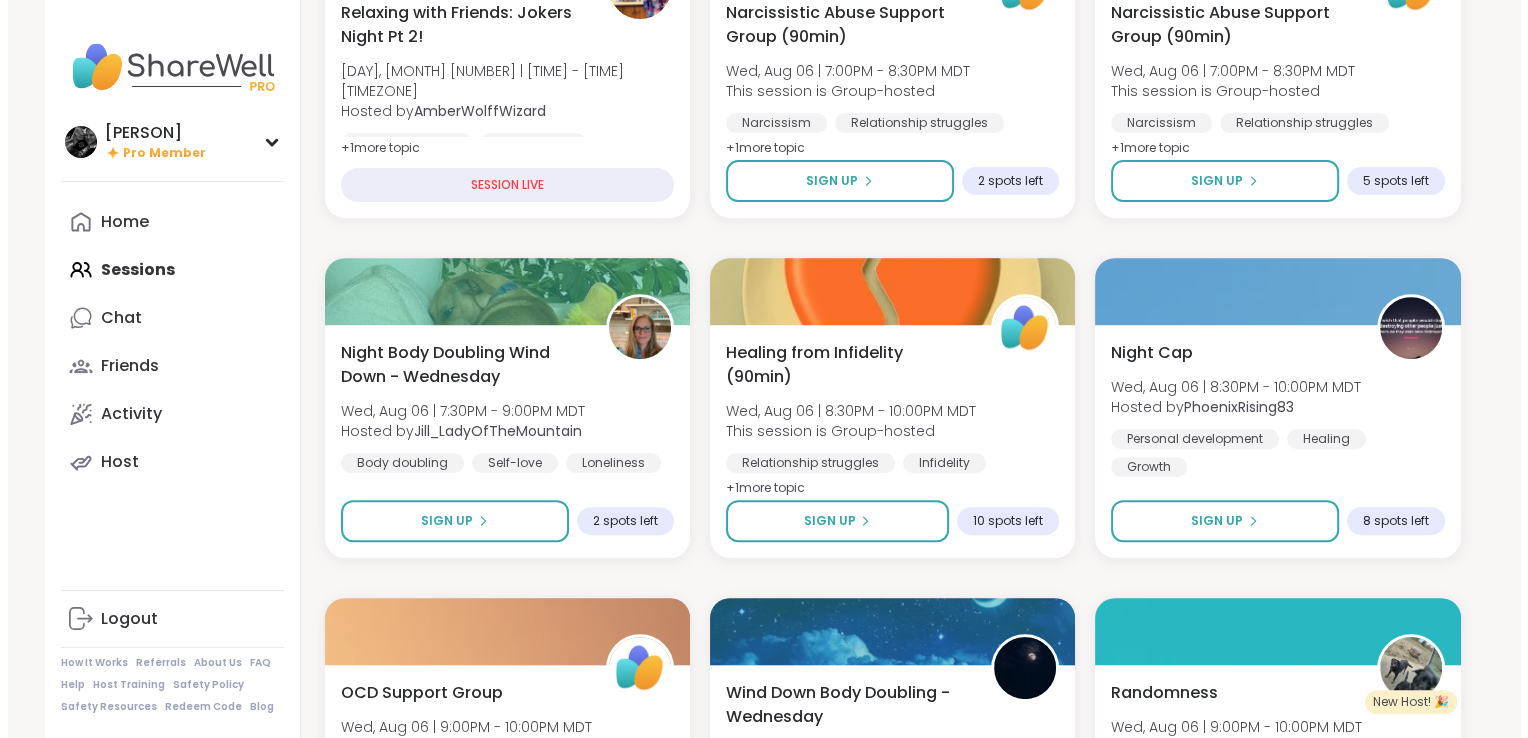 scroll, scrollTop: 1000, scrollLeft: 0, axis: vertical 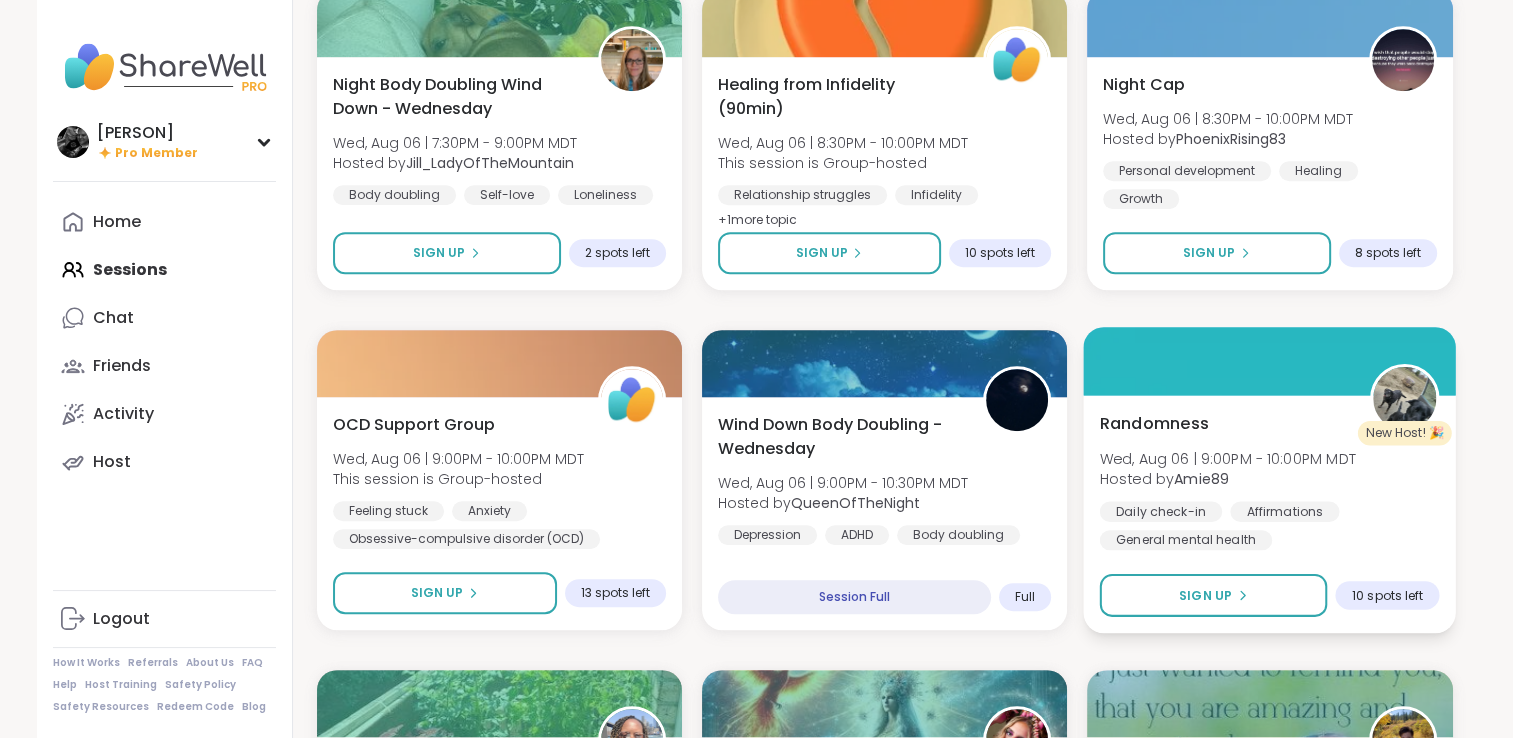 click on "Randomness  Wed, Aug 06 | 9:00PM - 10:00PM MDT Hosted by  Amie89 Daily check-in Affirmations General mental health" at bounding box center [1270, 480] 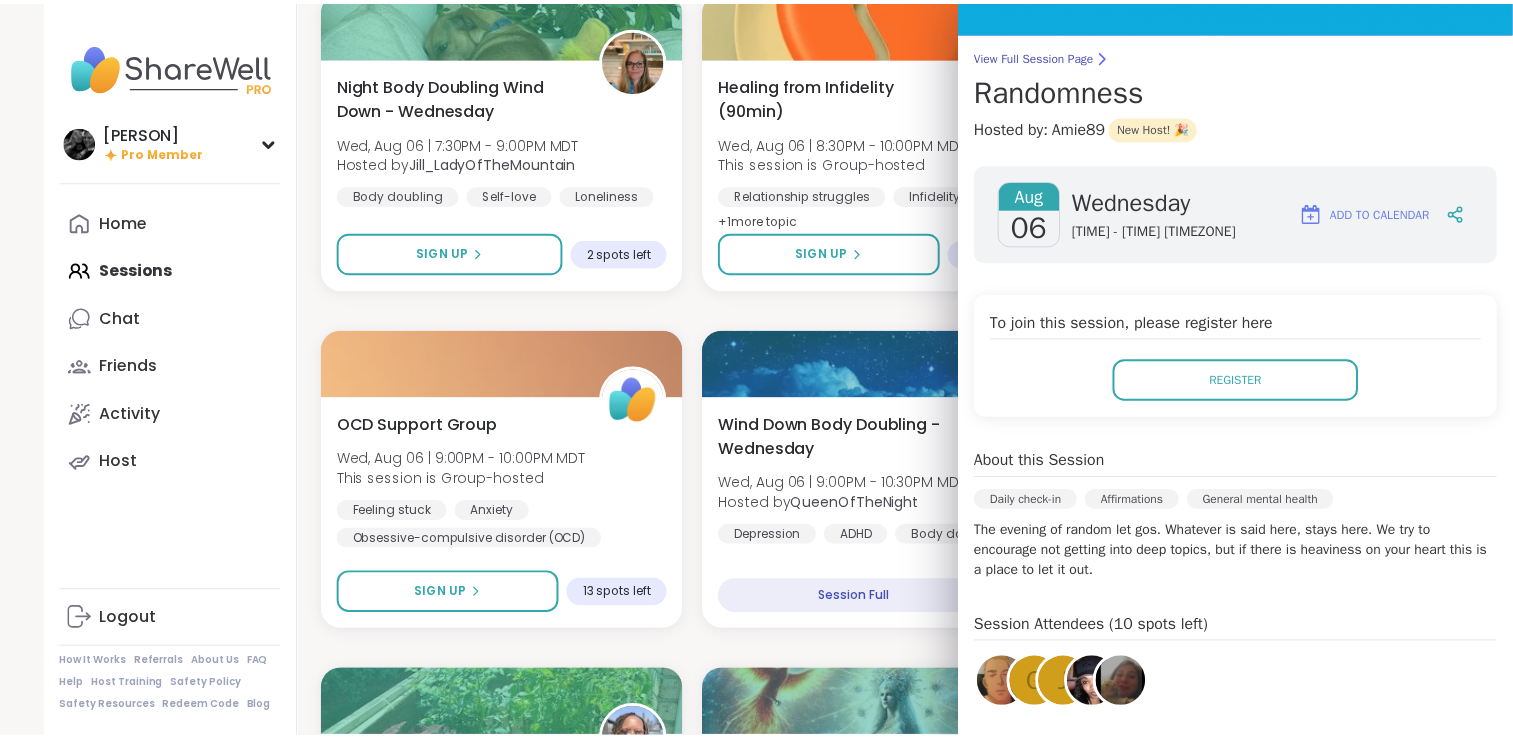 scroll, scrollTop: 324, scrollLeft: 0, axis: vertical 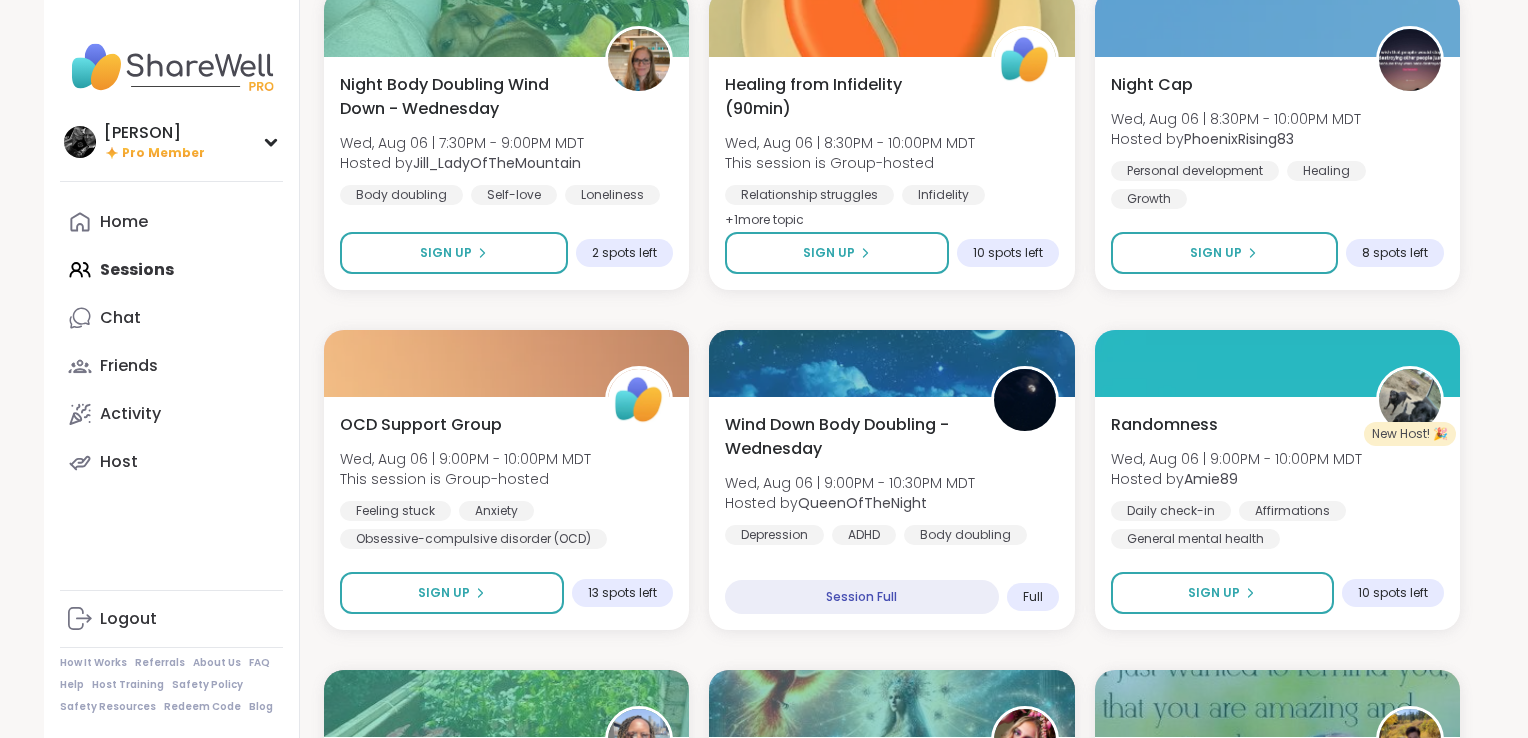 click on "BODY KEEPS THE SCORE: TECHNICS BEYOND TRAUMA Wed, Aug 06 | 5:30PM - 7:00PM MDT Hosted by  Tammy21 Attachment issues Trauma SESSION LIVE You Are Not Alone With This Wed, Aug 06 | 5:30PM - 7:00PM MDT Hosted by  JonathanT General mental health Anxiety Depression SESSION LIVE Talk Lounge “Midweek Meet-up” Wed, Aug 06 | 6:00PM - 7:00PM MDT Hosted by  Amelia_B Relationship struggles NPD Abuse General mental health + 1  more topic SESSION LIVE Relaxing with Friends: Jokers Night Pt 2!  Wed, Aug 06 | 6:30PM - 7:30PM MDT Hosted by  AmberWolffWizard Good company Self-esteem Healthy habits + 1  more topic SESSION LIVE Narcissistic Abuse Support Group (90min) Wed, Aug 06 | 7:00PM - 8:30PM MDT This session is Group-hosted Narcissism Relationship struggles Emotional abuse + 1  more topic Sign Up 2 spots left Narcissistic Abuse Support Group (90min) Wed, Aug 06 | 7:00PM - 8:30PM MDT This session is Group-hosted Narcissism Relationship struggles Emotional abuse + 1  more topic Sign Up 5 spots left Hosted by  Sign Up" at bounding box center (892, 1330) 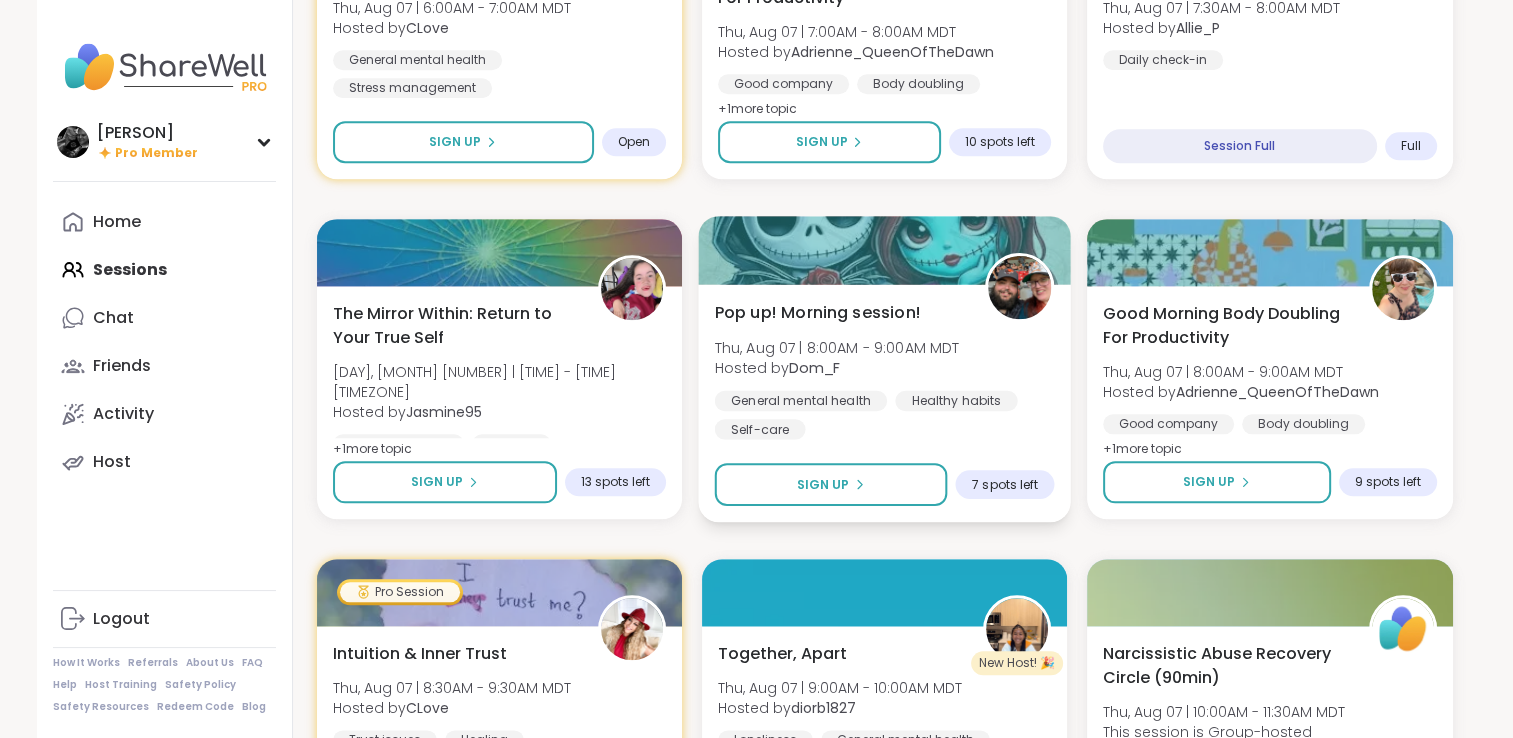 scroll, scrollTop: 2500, scrollLeft: 0, axis: vertical 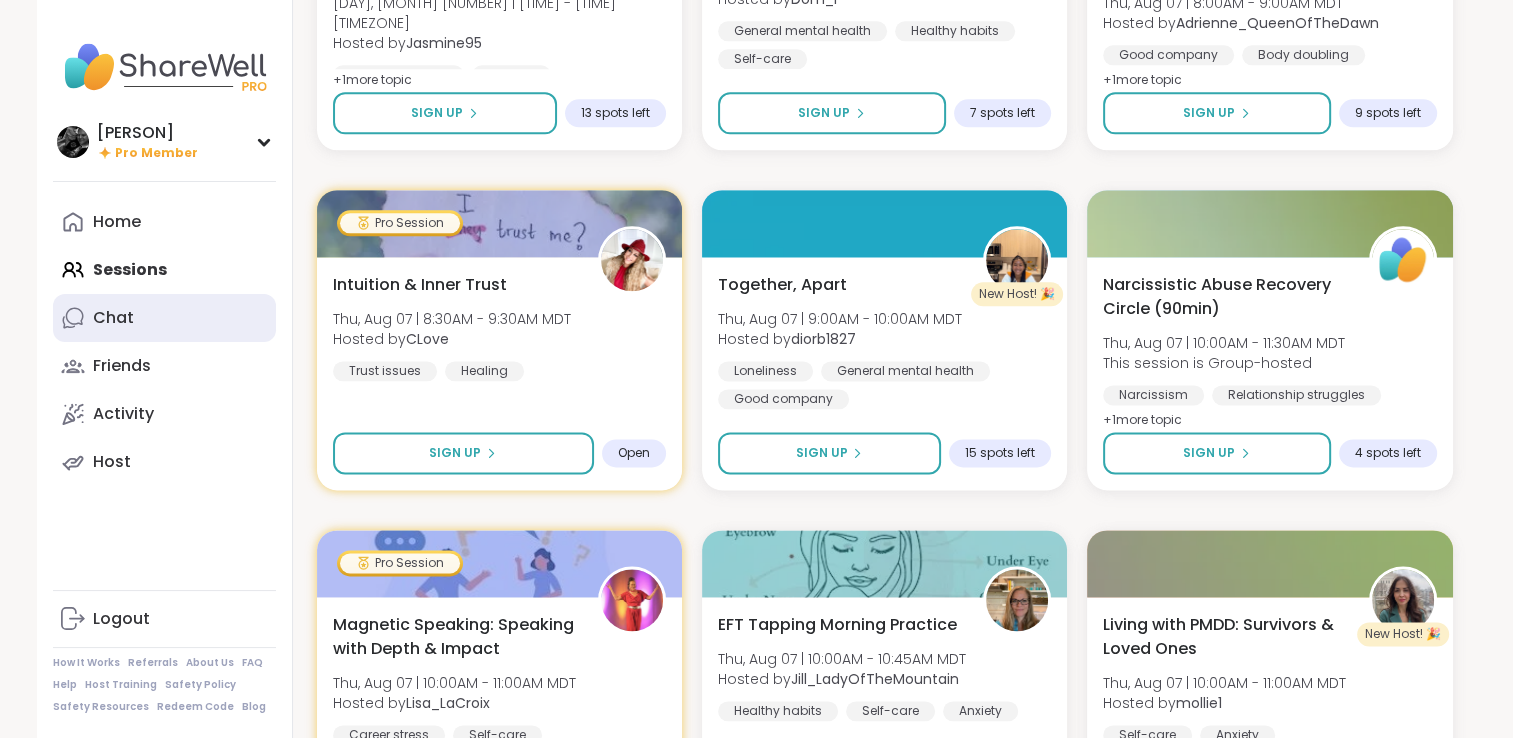 click on "Chat" at bounding box center (164, 318) 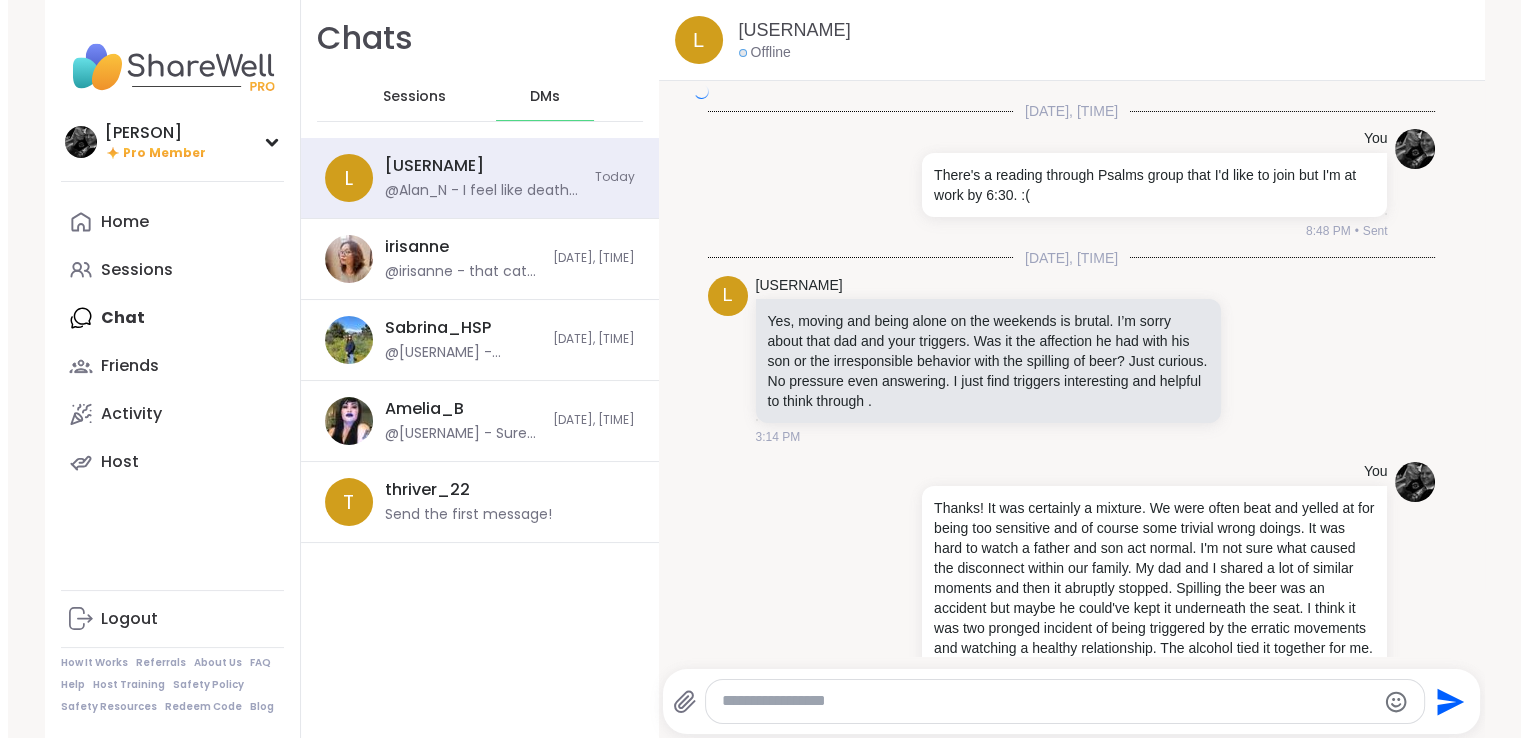 scroll, scrollTop: 0, scrollLeft: 0, axis: both 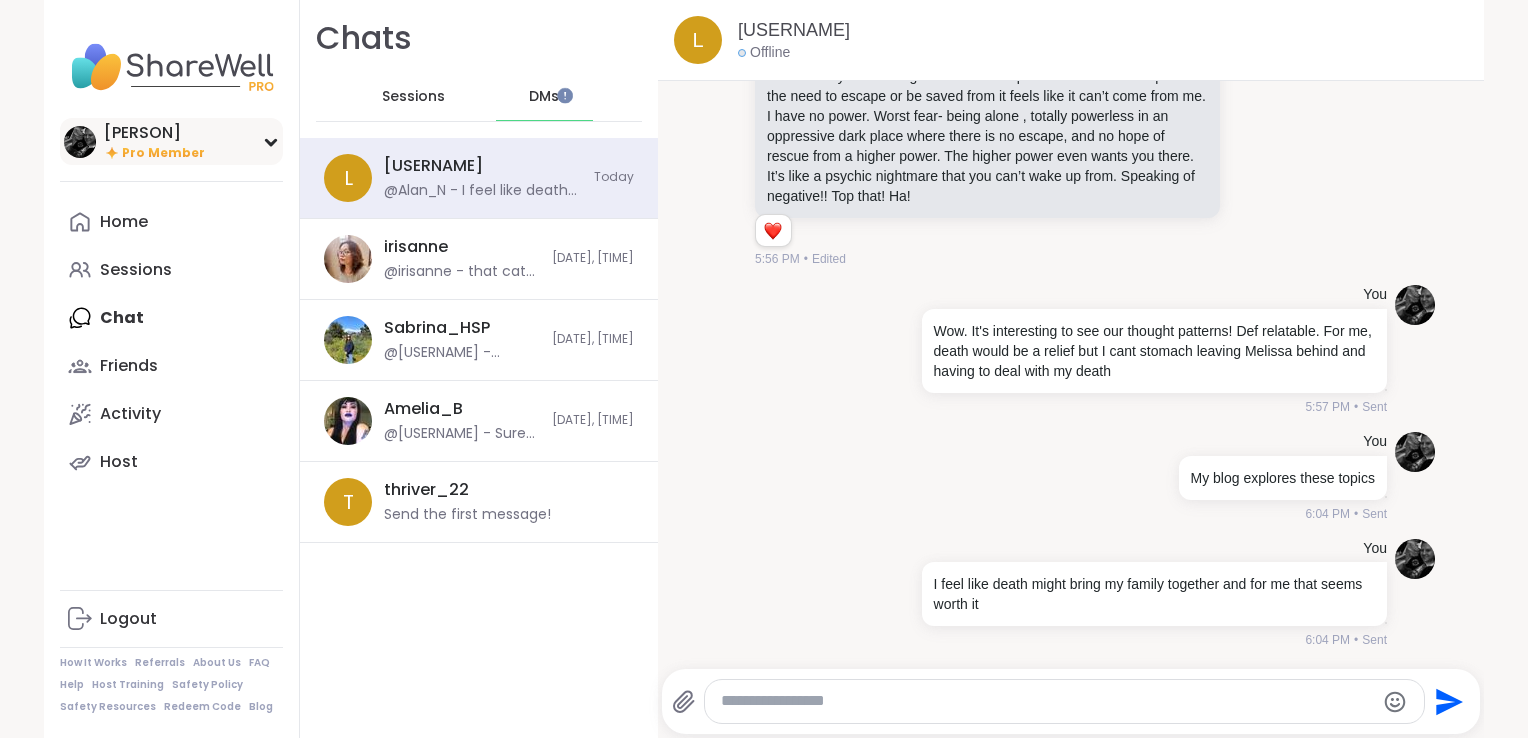 click at bounding box center [80, 142] 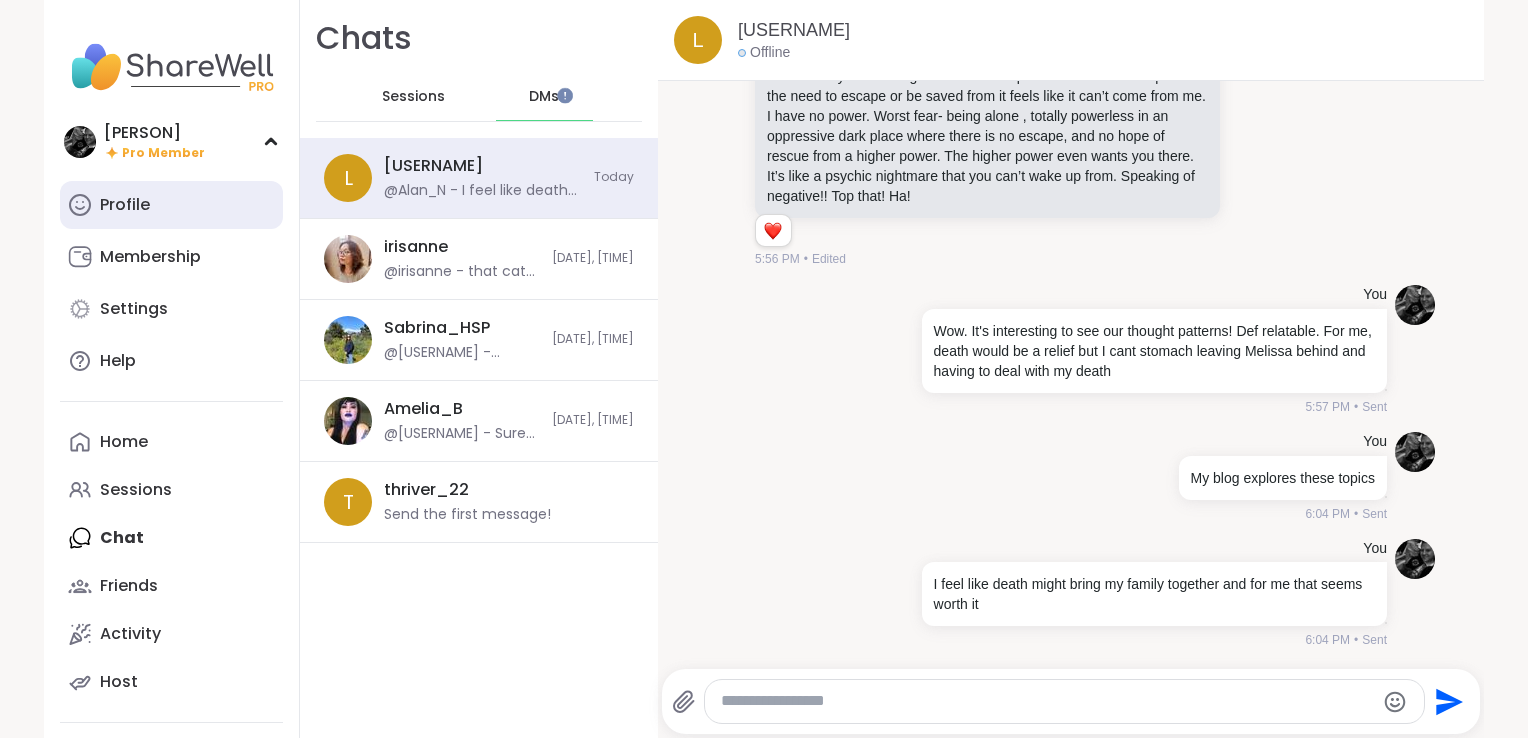click on "Profile" at bounding box center (125, 205) 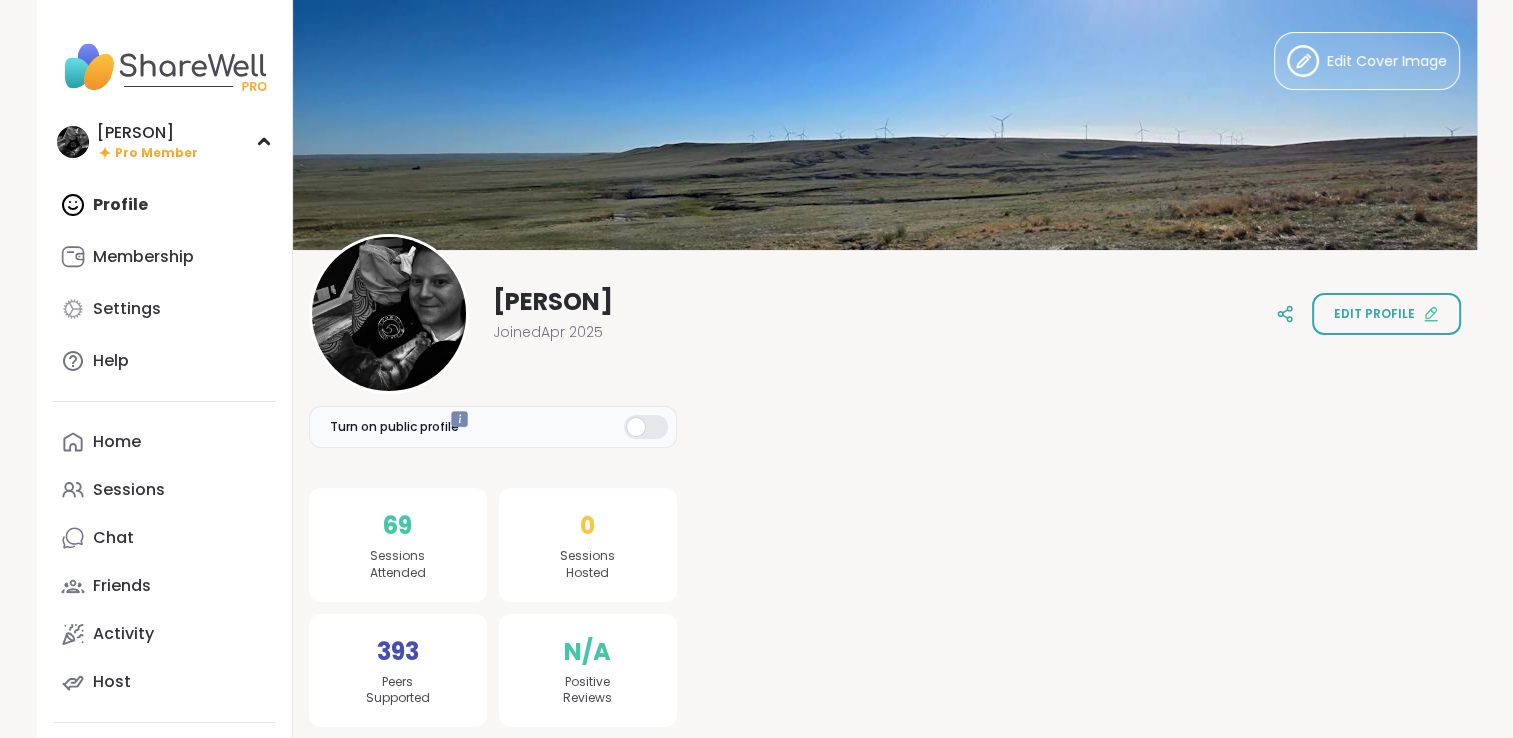 scroll, scrollTop: 0, scrollLeft: 0, axis: both 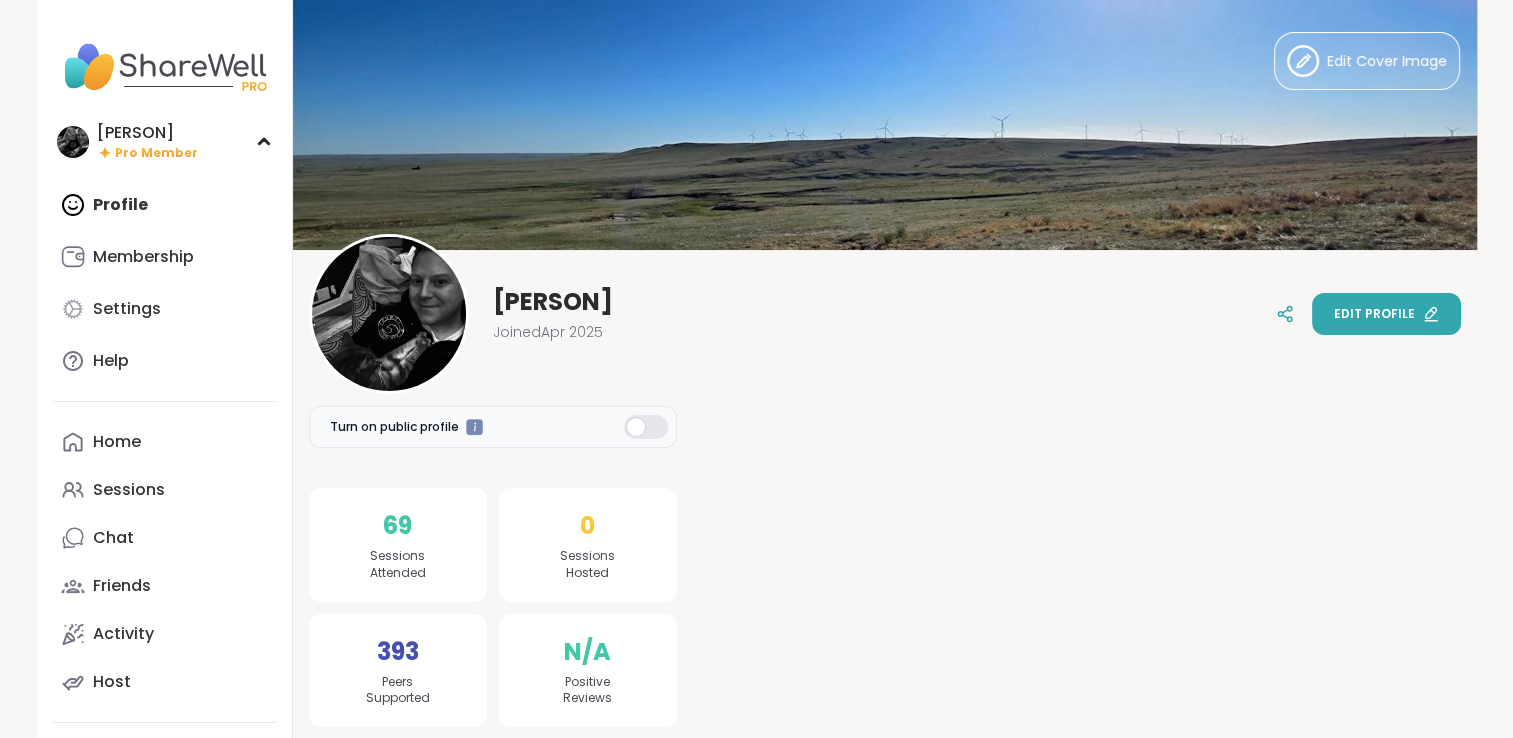click on "Edit profile" at bounding box center [1386, 314] 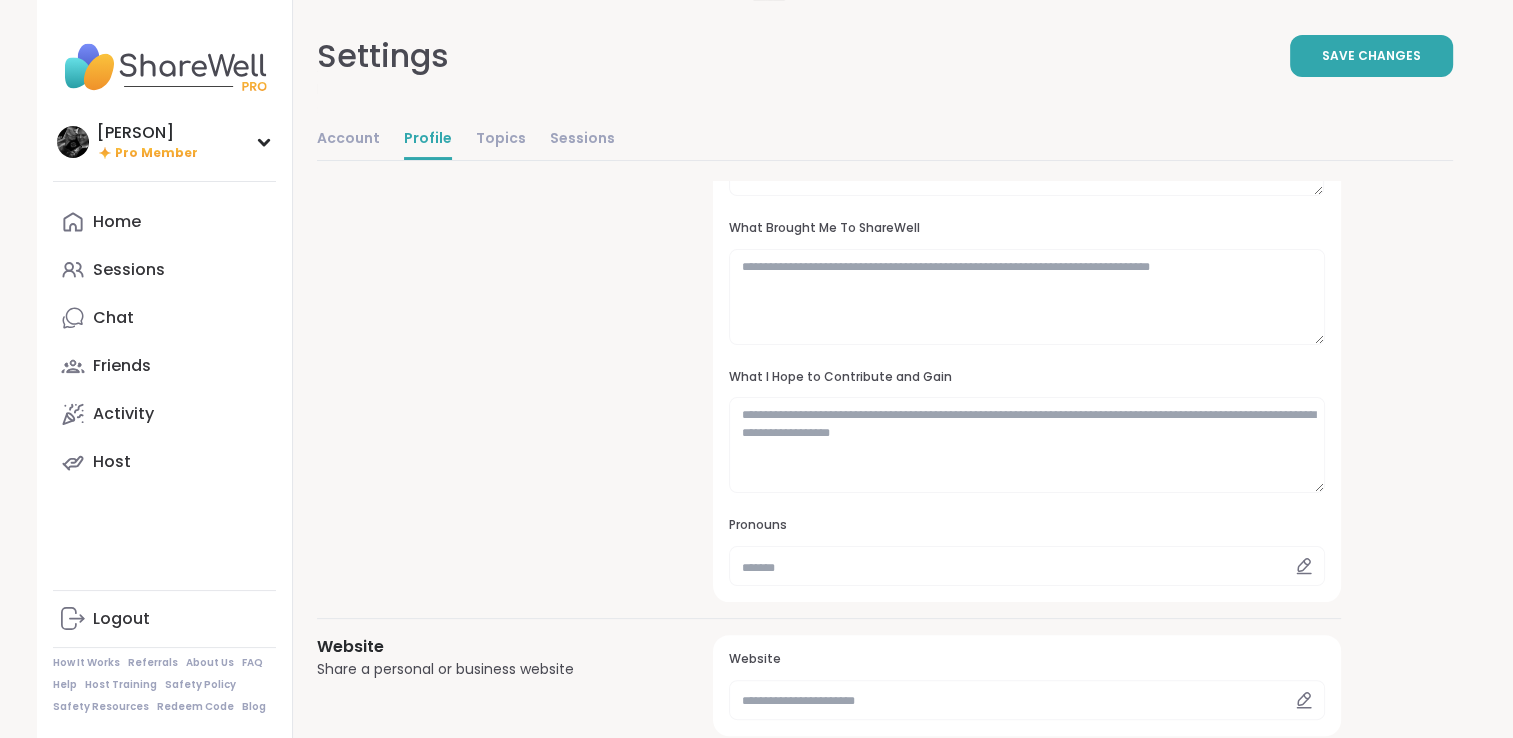 scroll, scrollTop: 500, scrollLeft: 0, axis: vertical 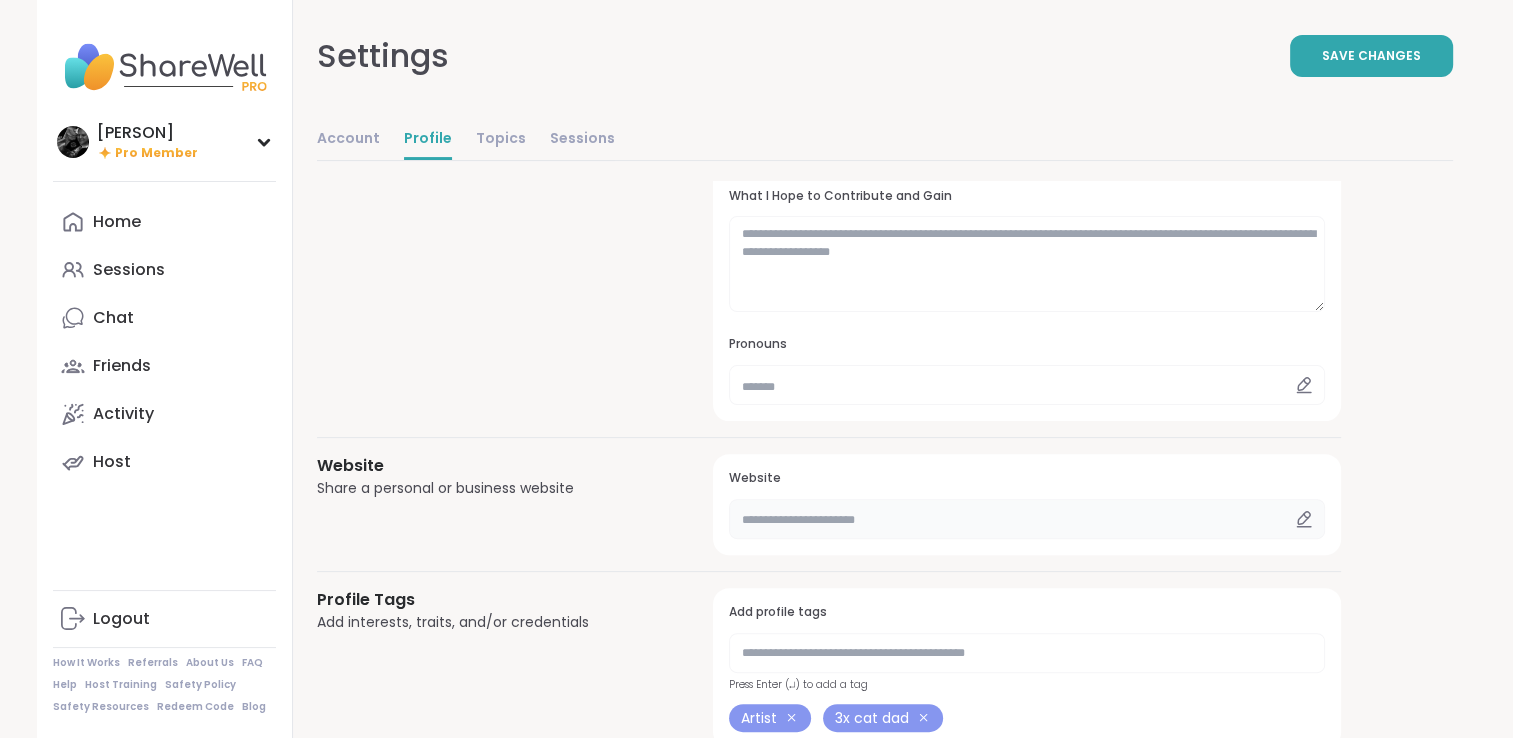 click at bounding box center [1026, 519] 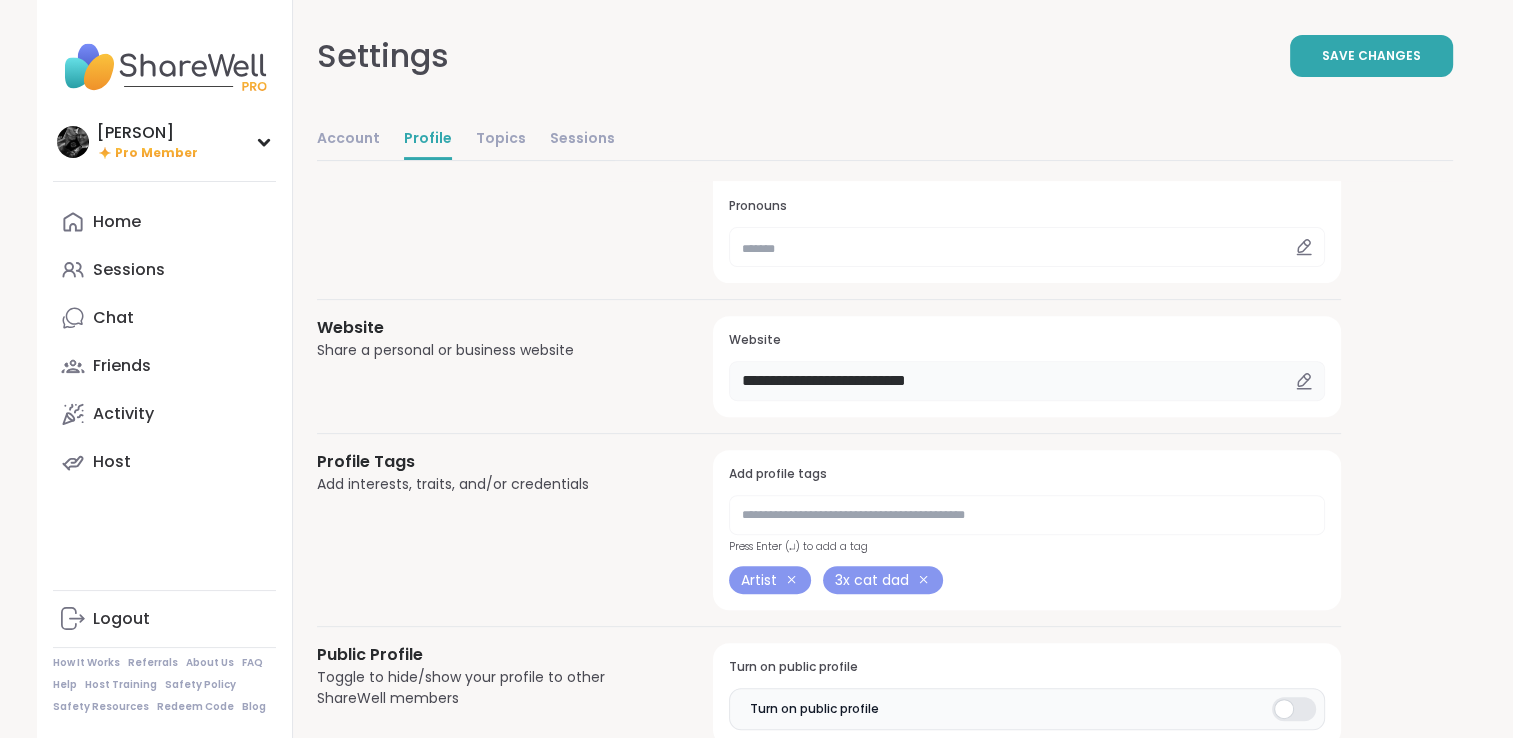scroll, scrollTop: 800, scrollLeft: 0, axis: vertical 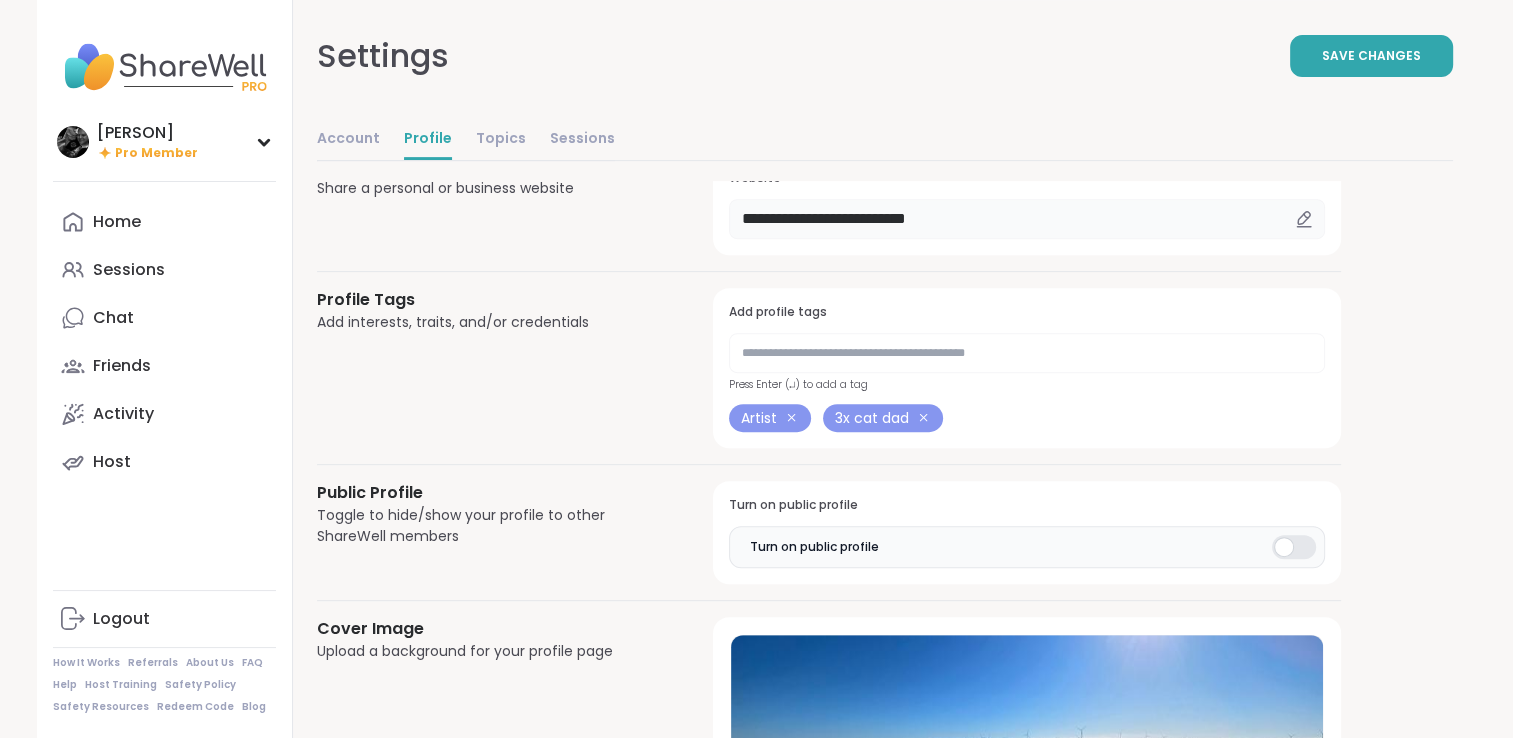 type on "**********" 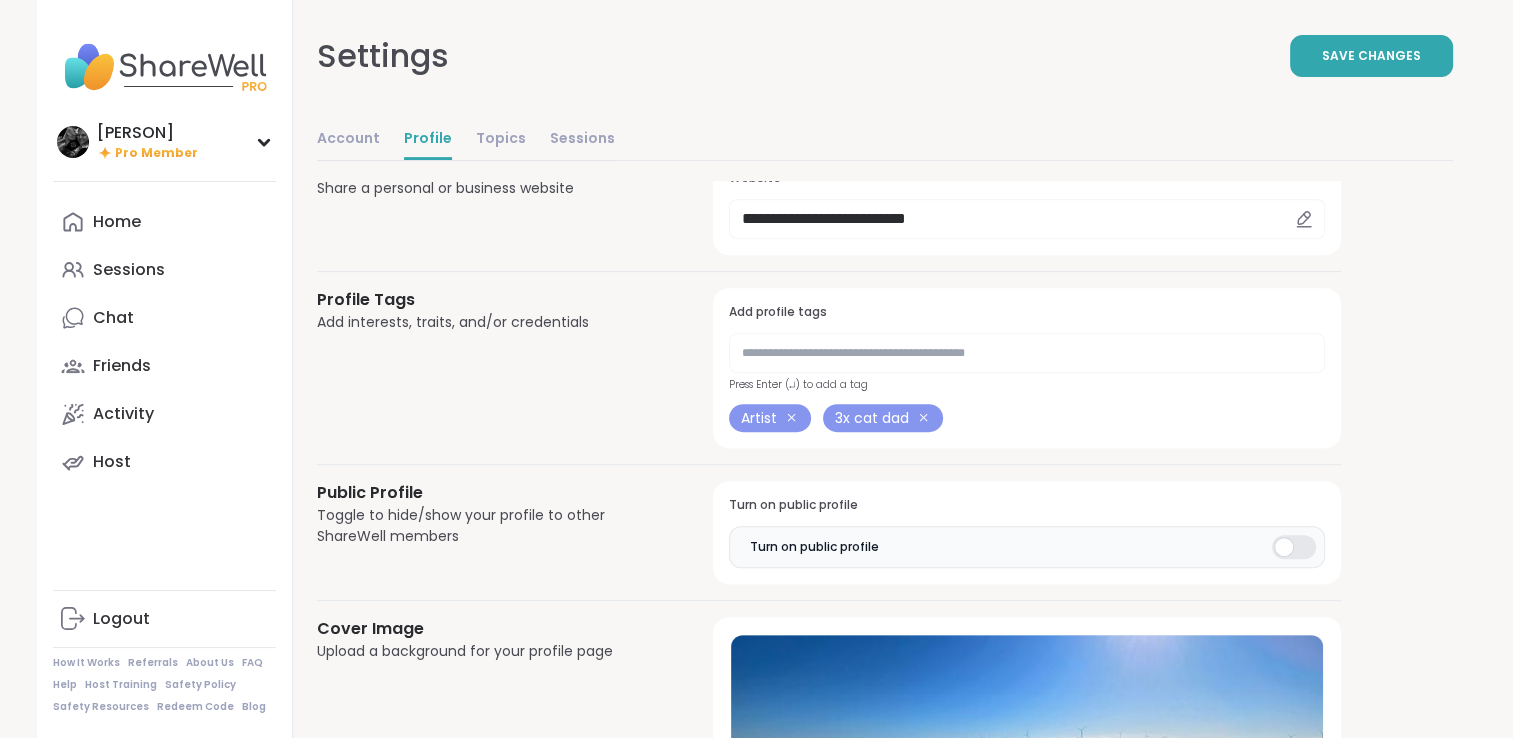 click 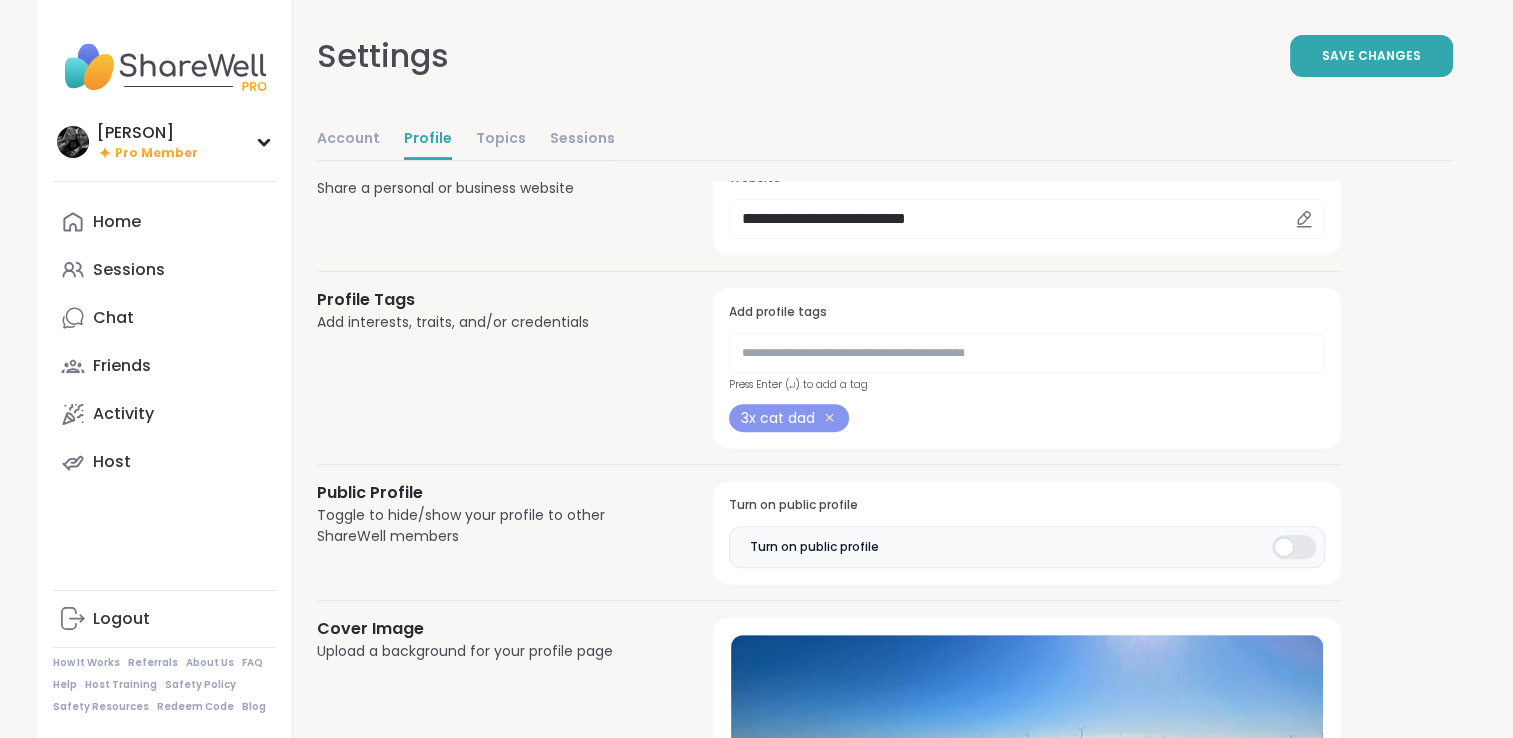 click 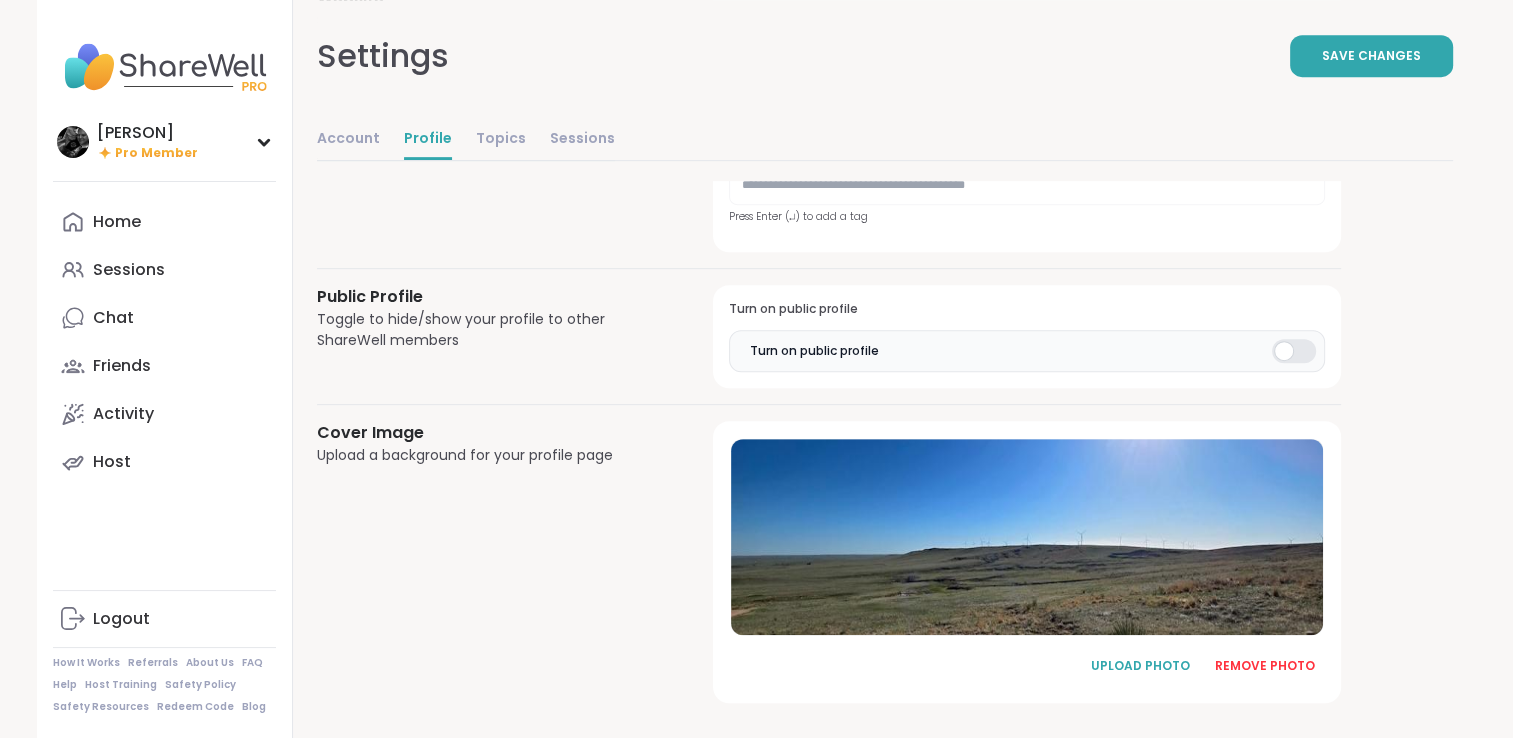 scroll, scrollTop: 978, scrollLeft: 0, axis: vertical 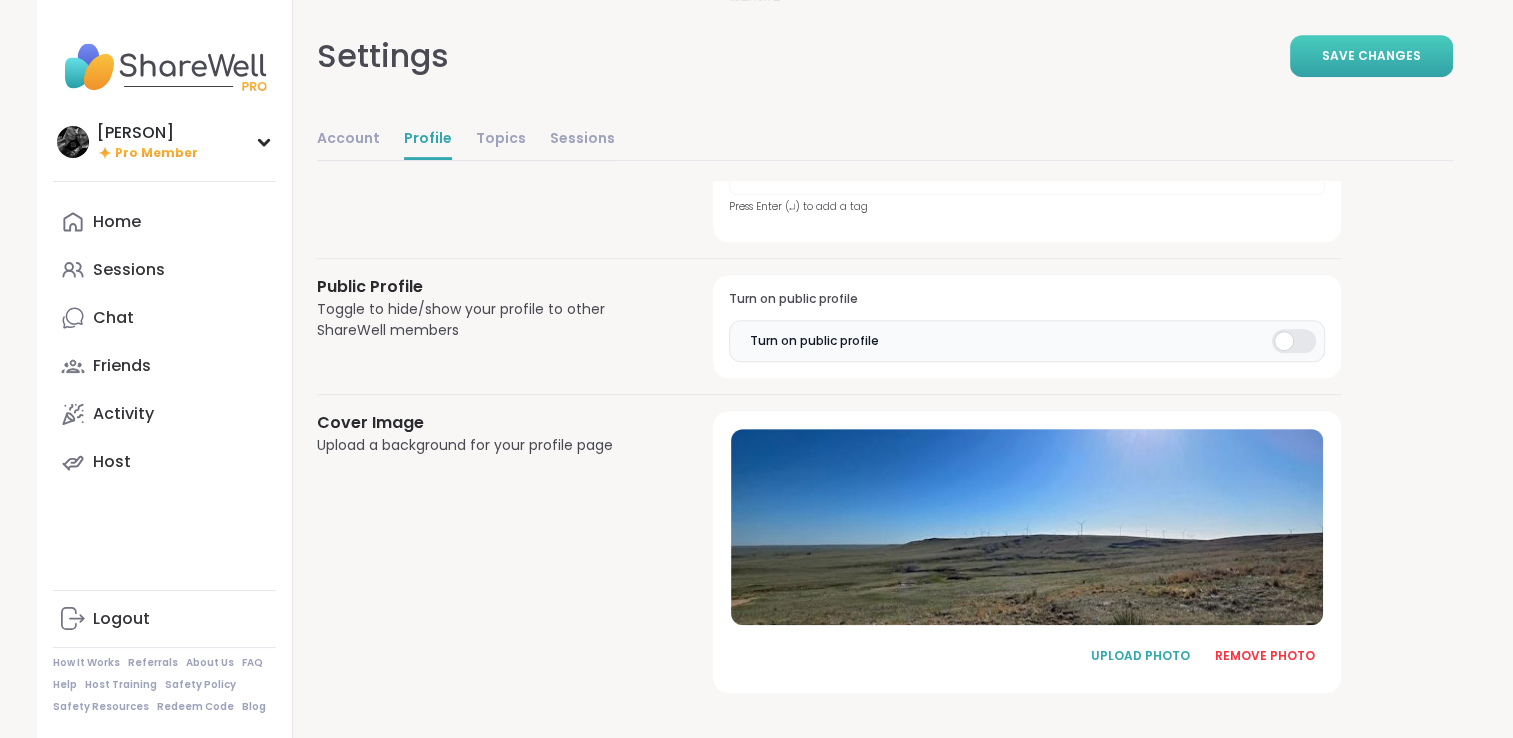 click on "Save Changes" at bounding box center (1371, 56) 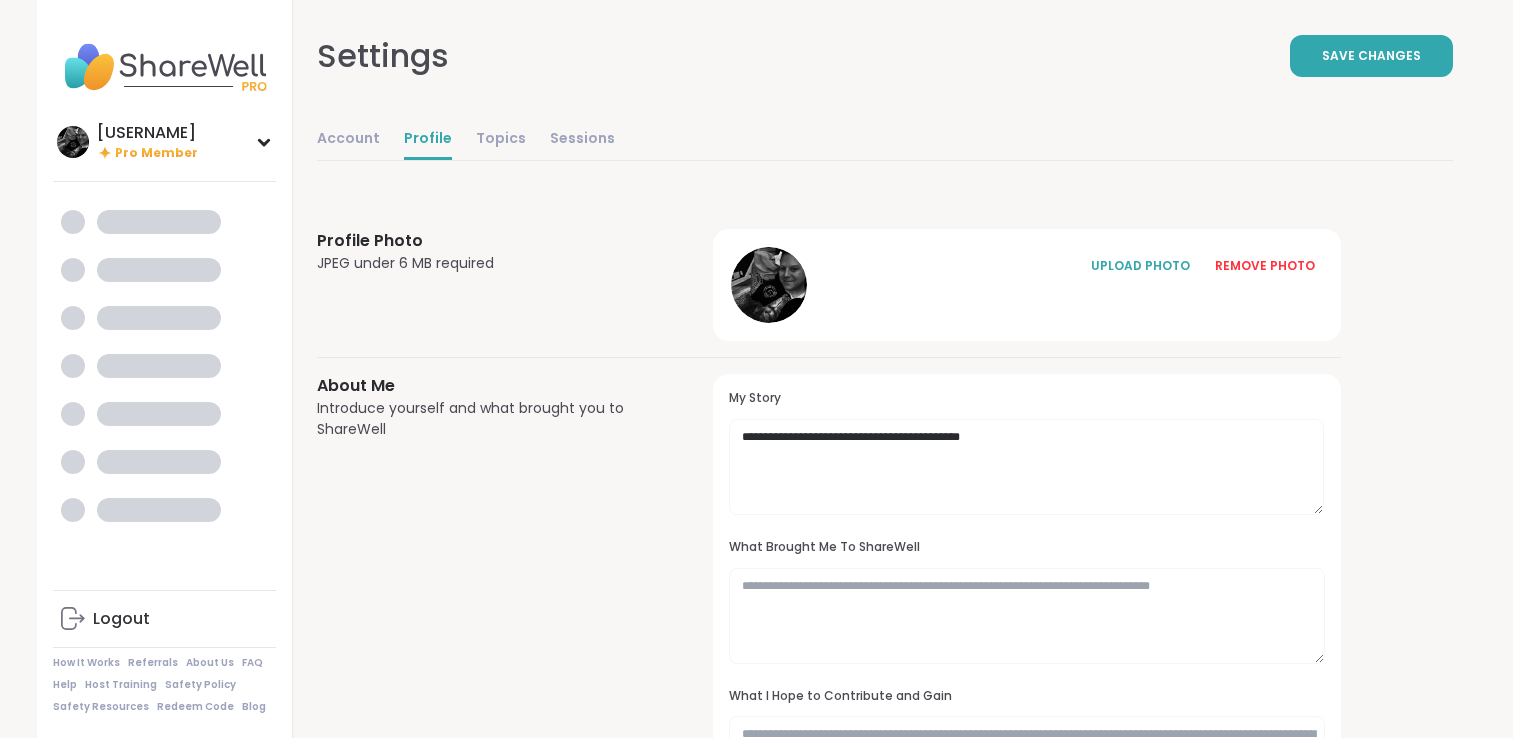 scroll, scrollTop: 976, scrollLeft: 0, axis: vertical 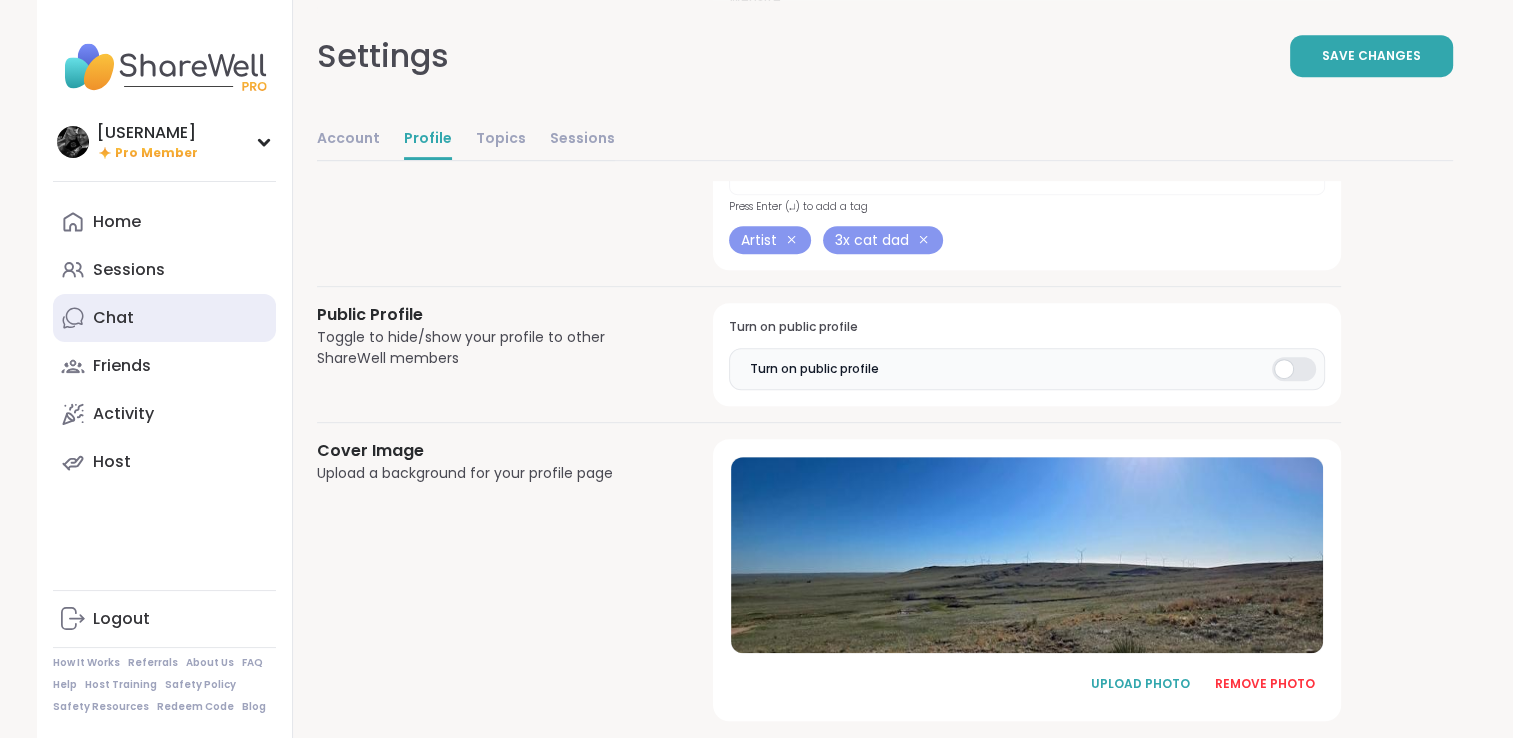 click on "Chat" at bounding box center [164, 318] 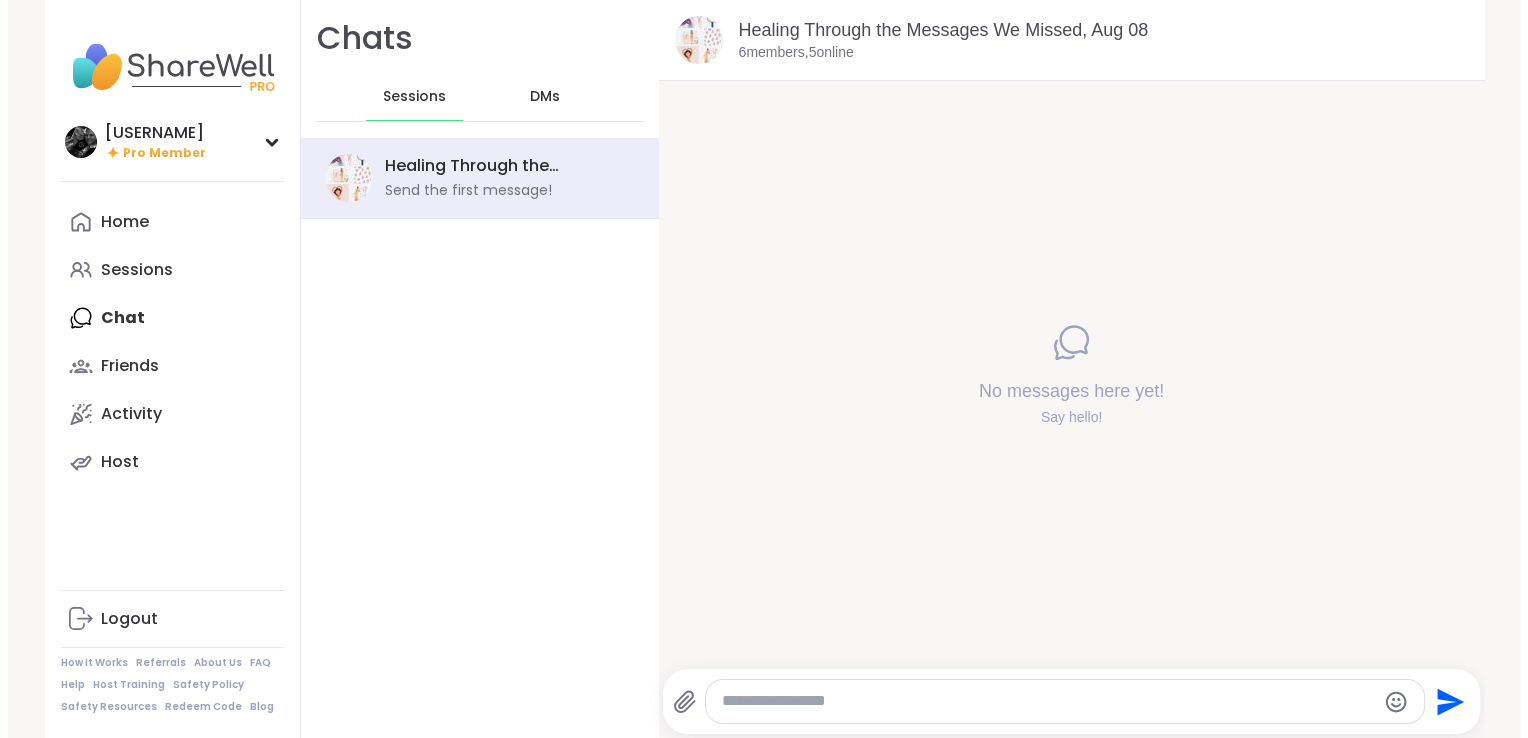 scroll, scrollTop: 0, scrollLeft: 0, axis: both 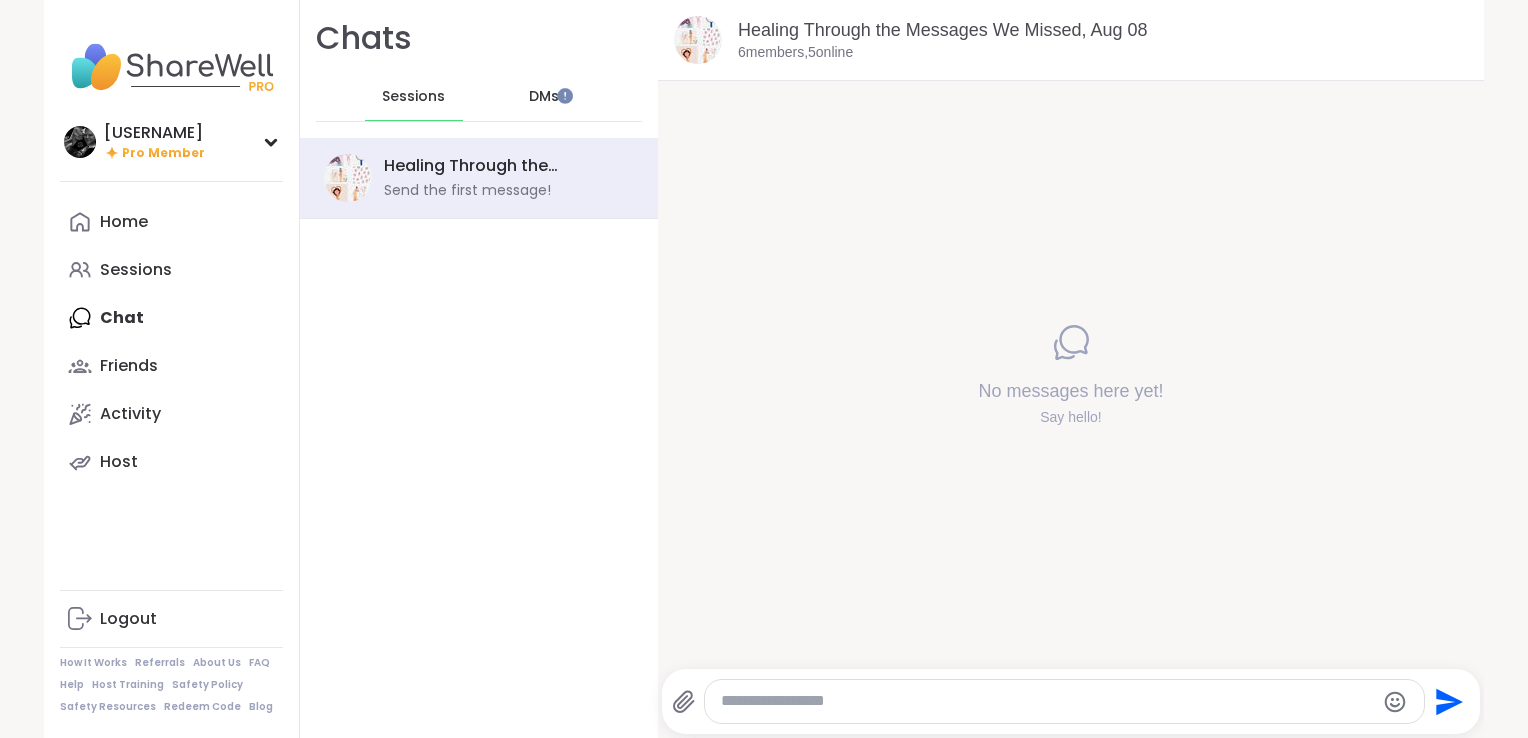 click on "DMs" at bounding box center (544, 97) 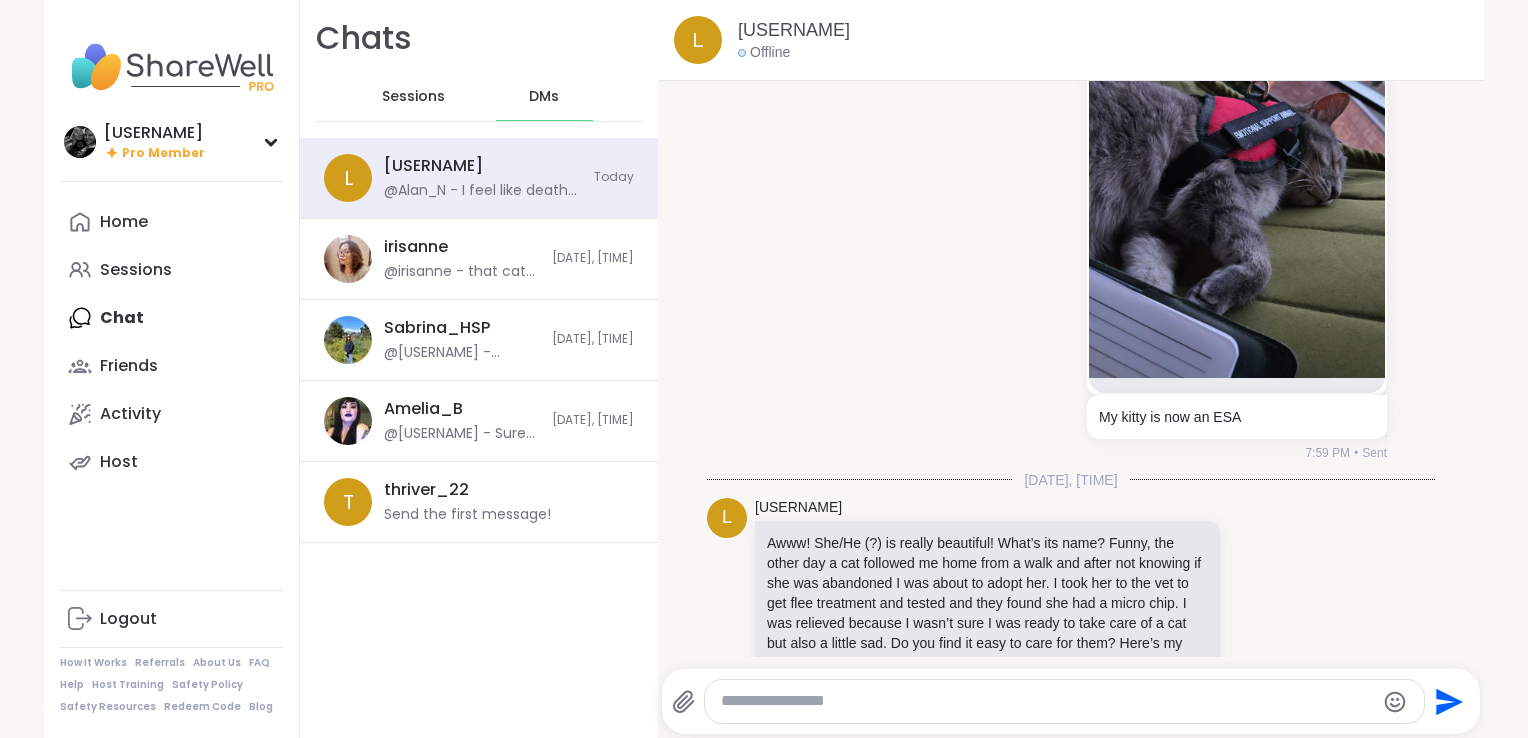 scroll, scrollTop: 26695, scrollLeft: 0, axis: vertical 